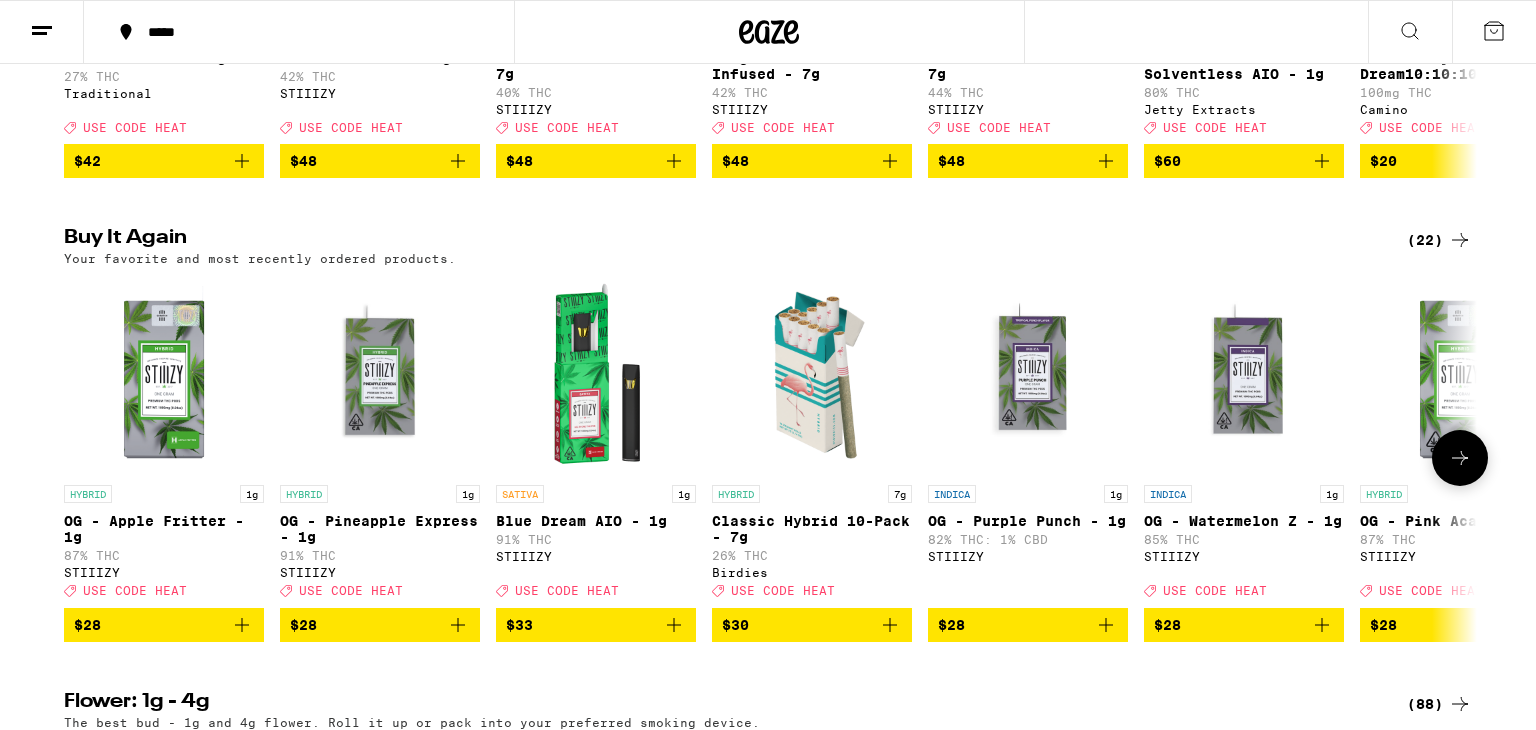 scroll, scrollTop: 525, scrollLeft: 0, axis: vertical 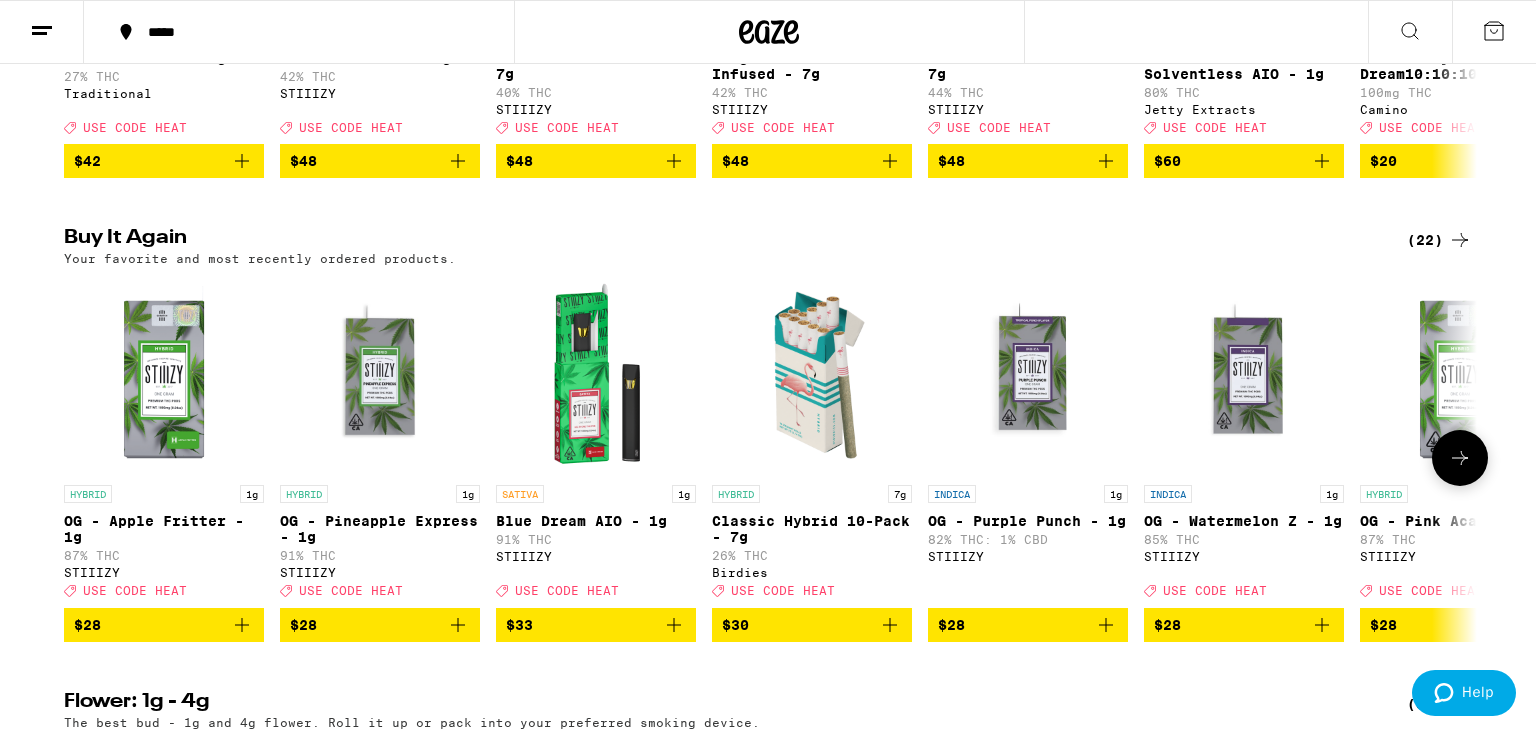 click 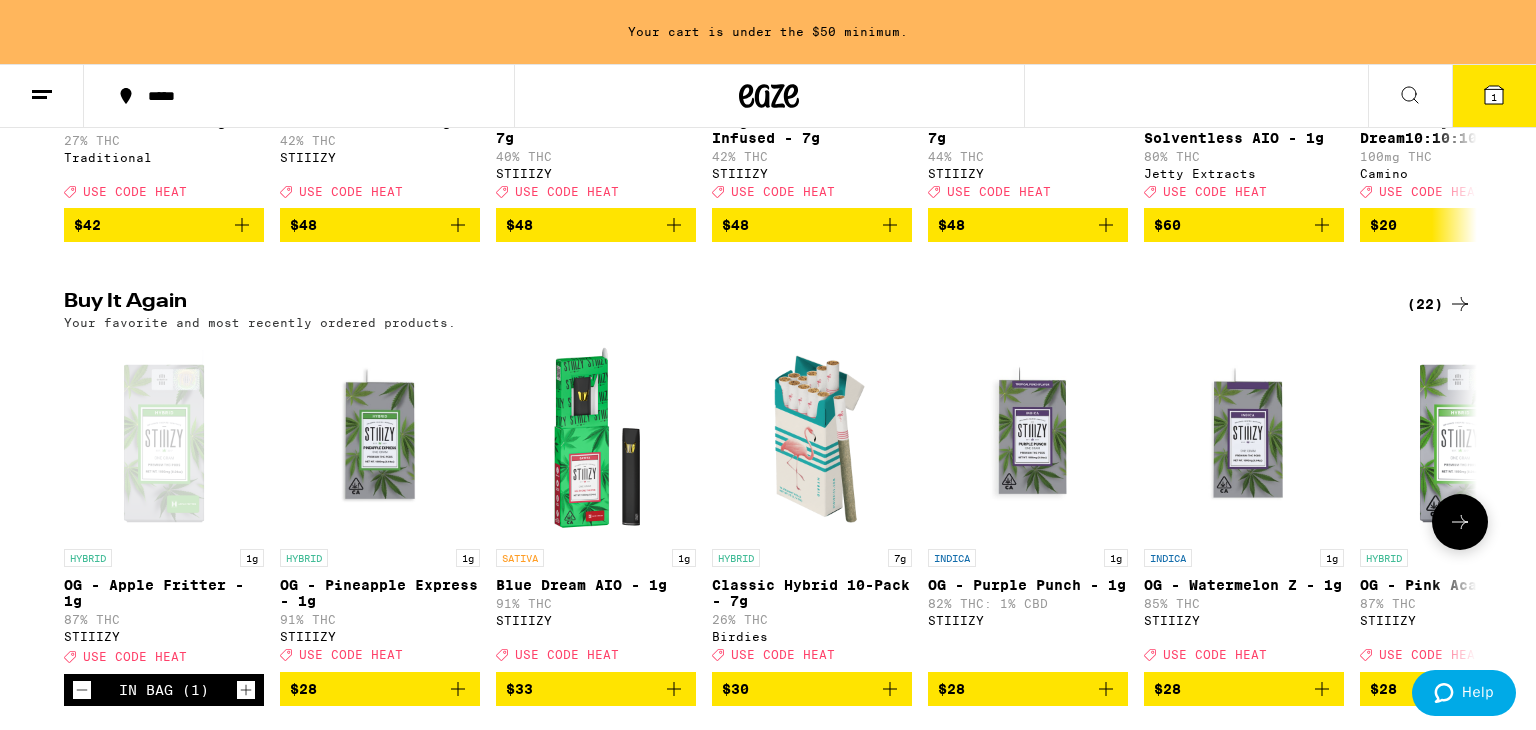 scroll, scrollTop: 589, scrollLeft: 0, axis: vertical 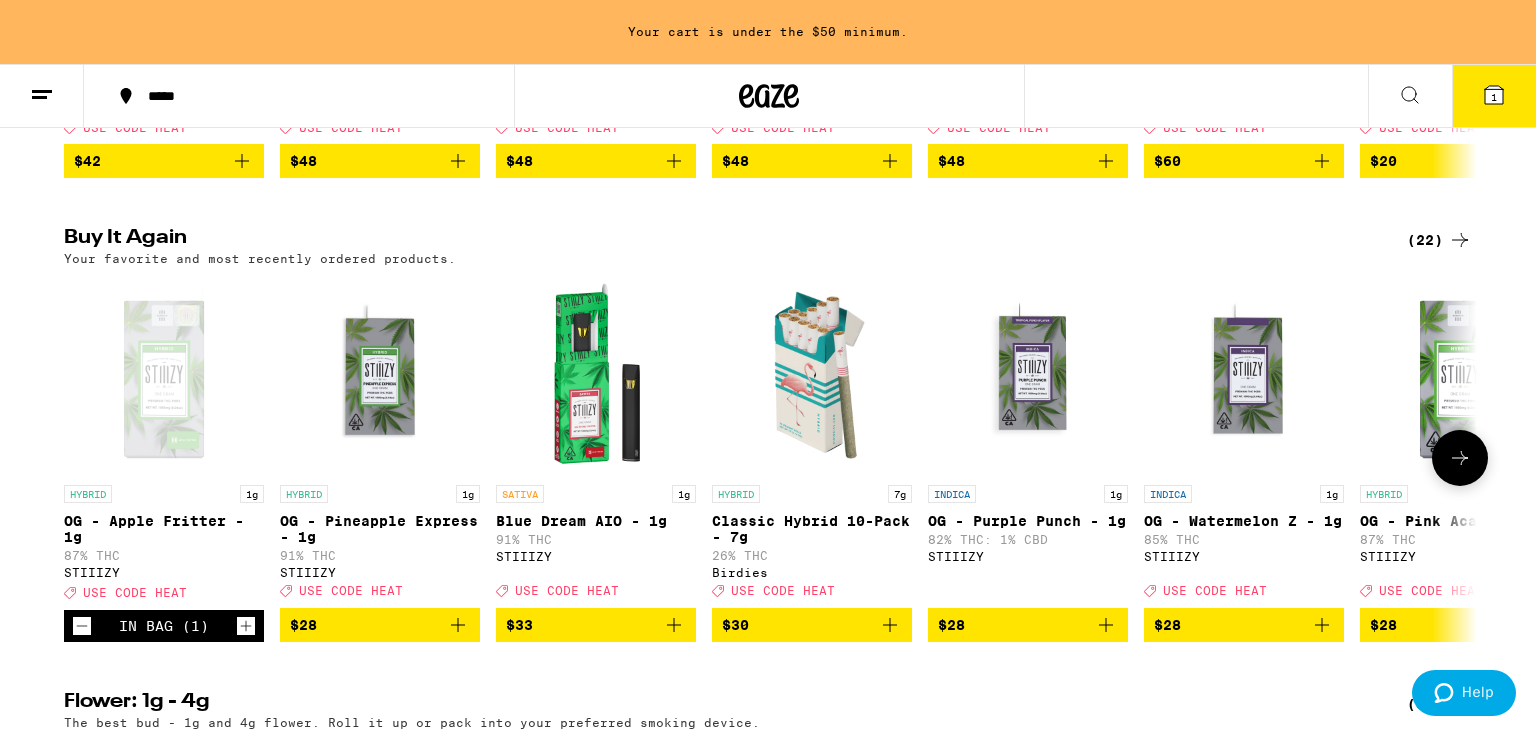 click 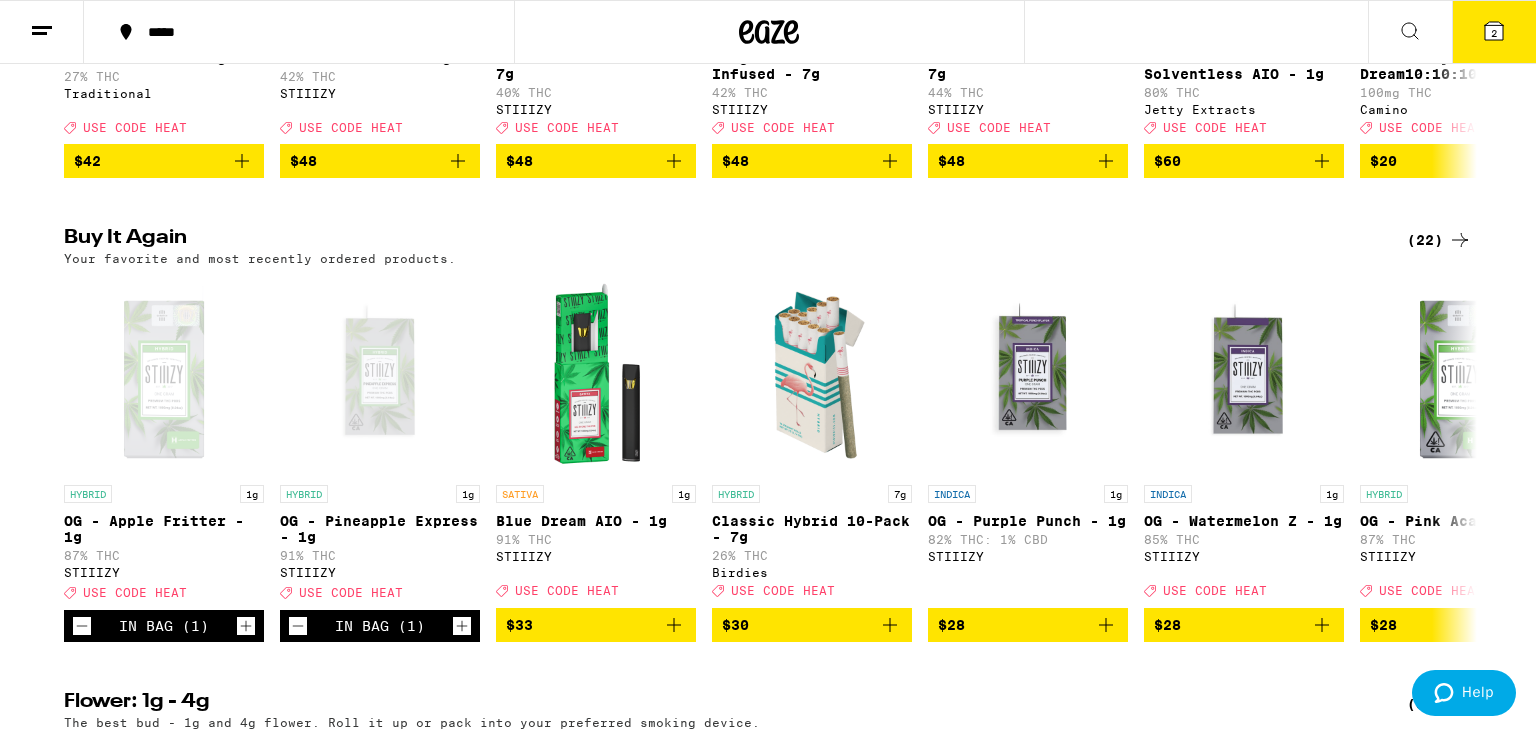 click on "2" at bounding box center (1494, 32) 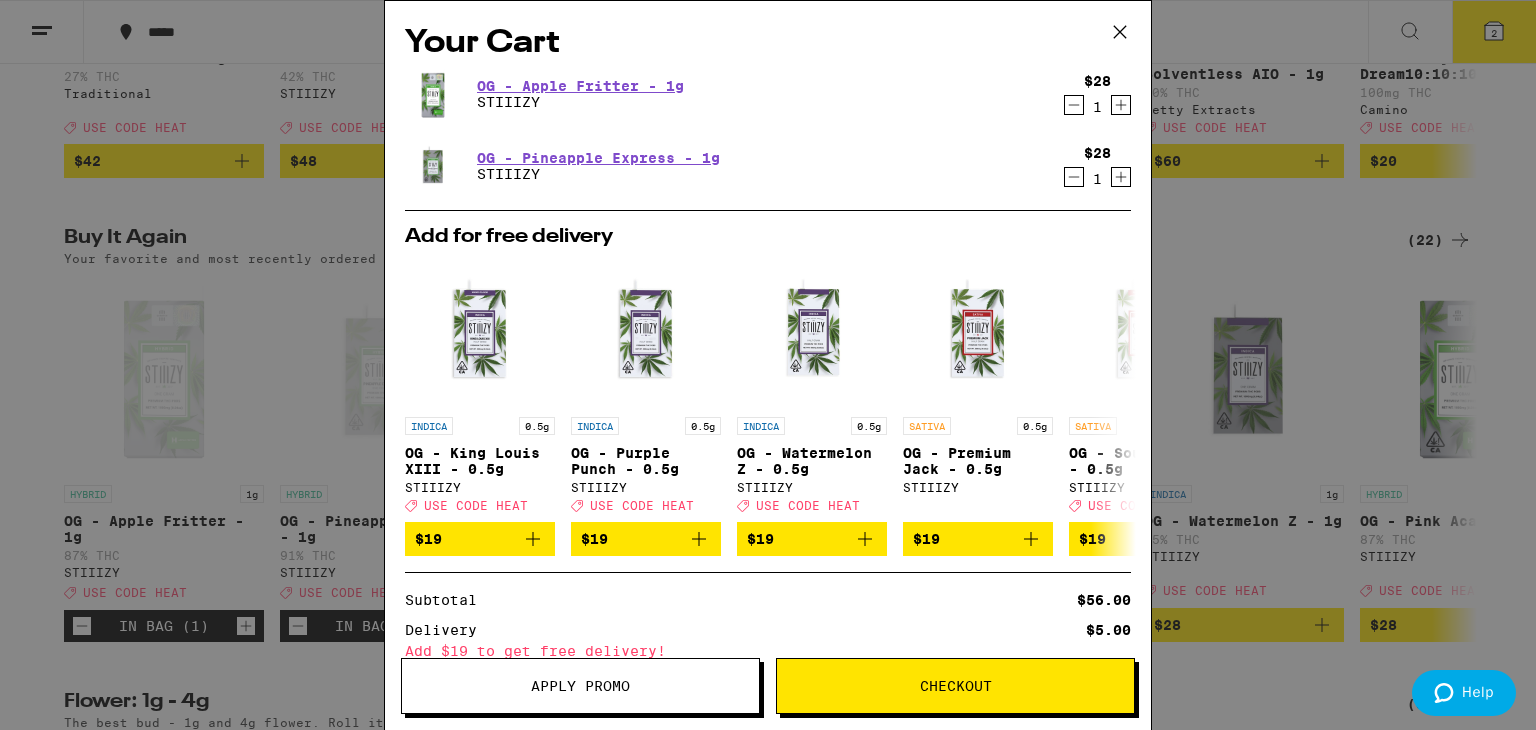 click on "Apply Promo" at bounding box center [580, 686] 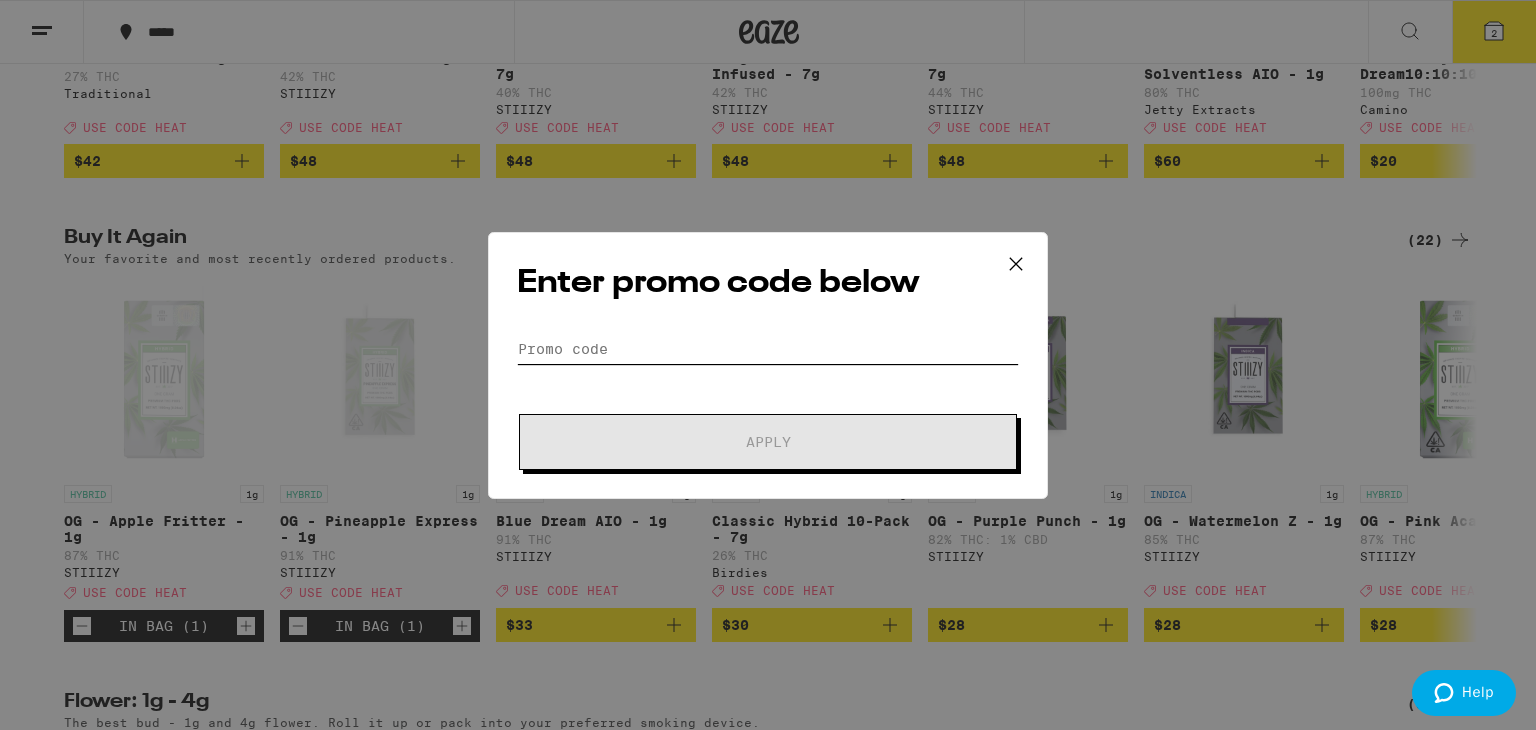 click on "Promo Code" at bounding box center (768, 349) 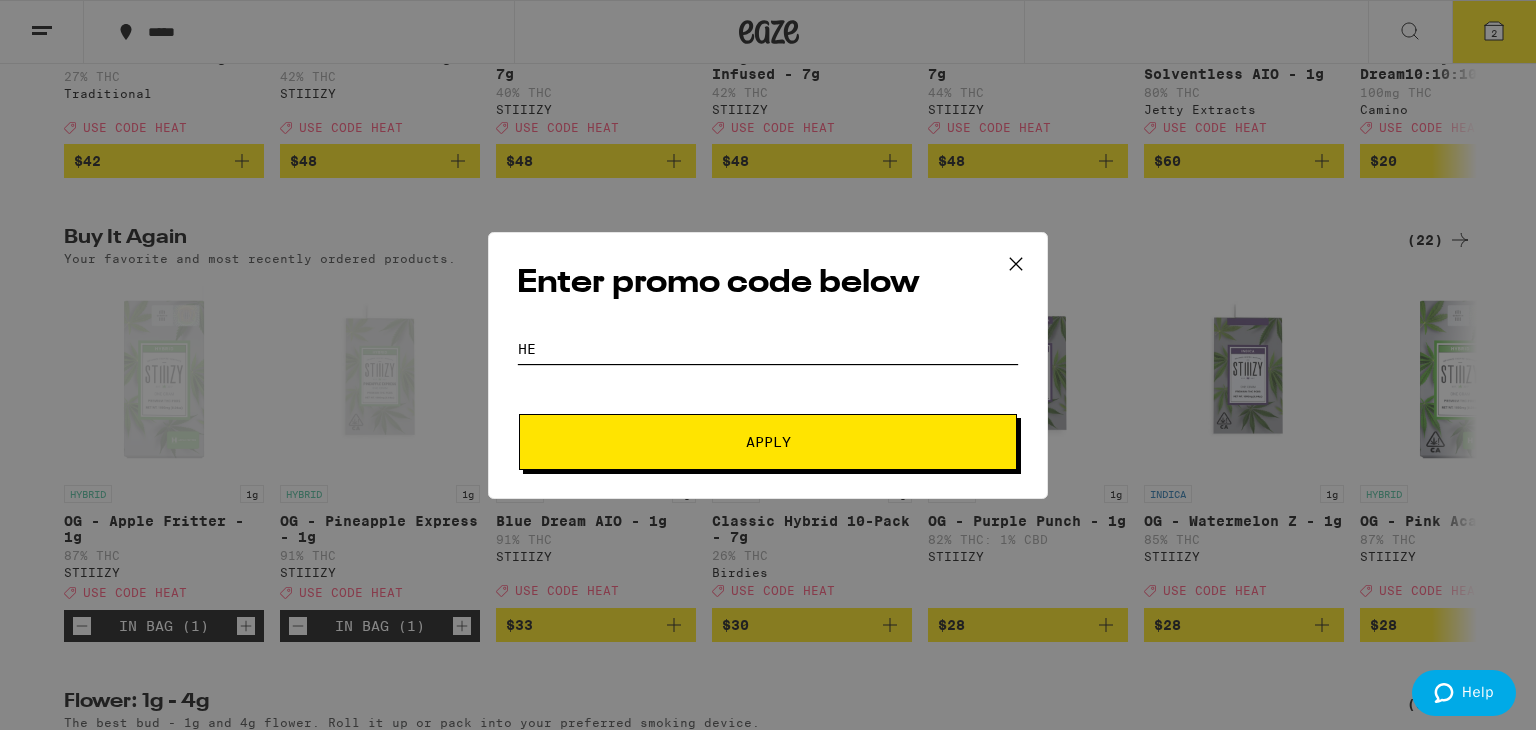 scroll, scrollTop: 0, scrollLeft: 0, axis: both 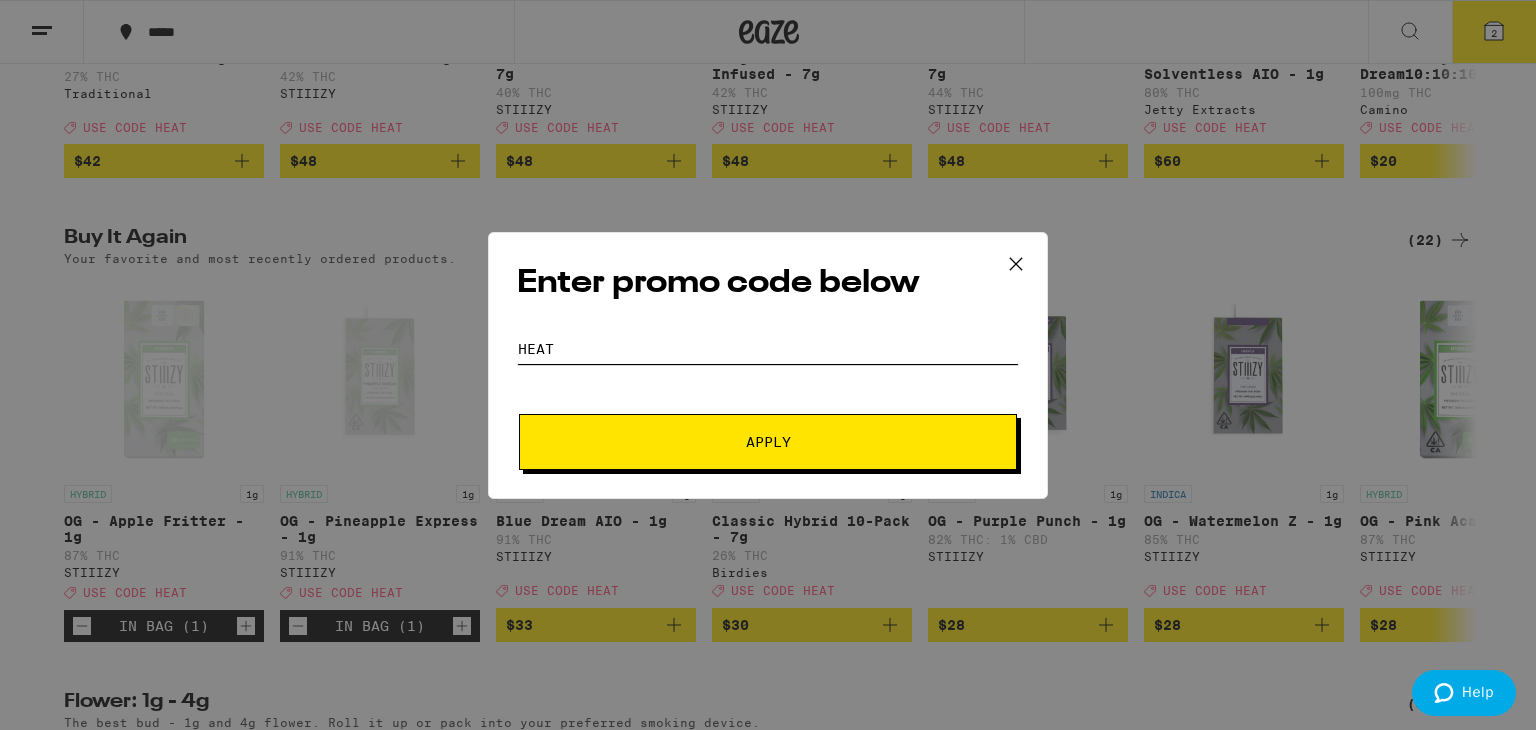 type on "heat" 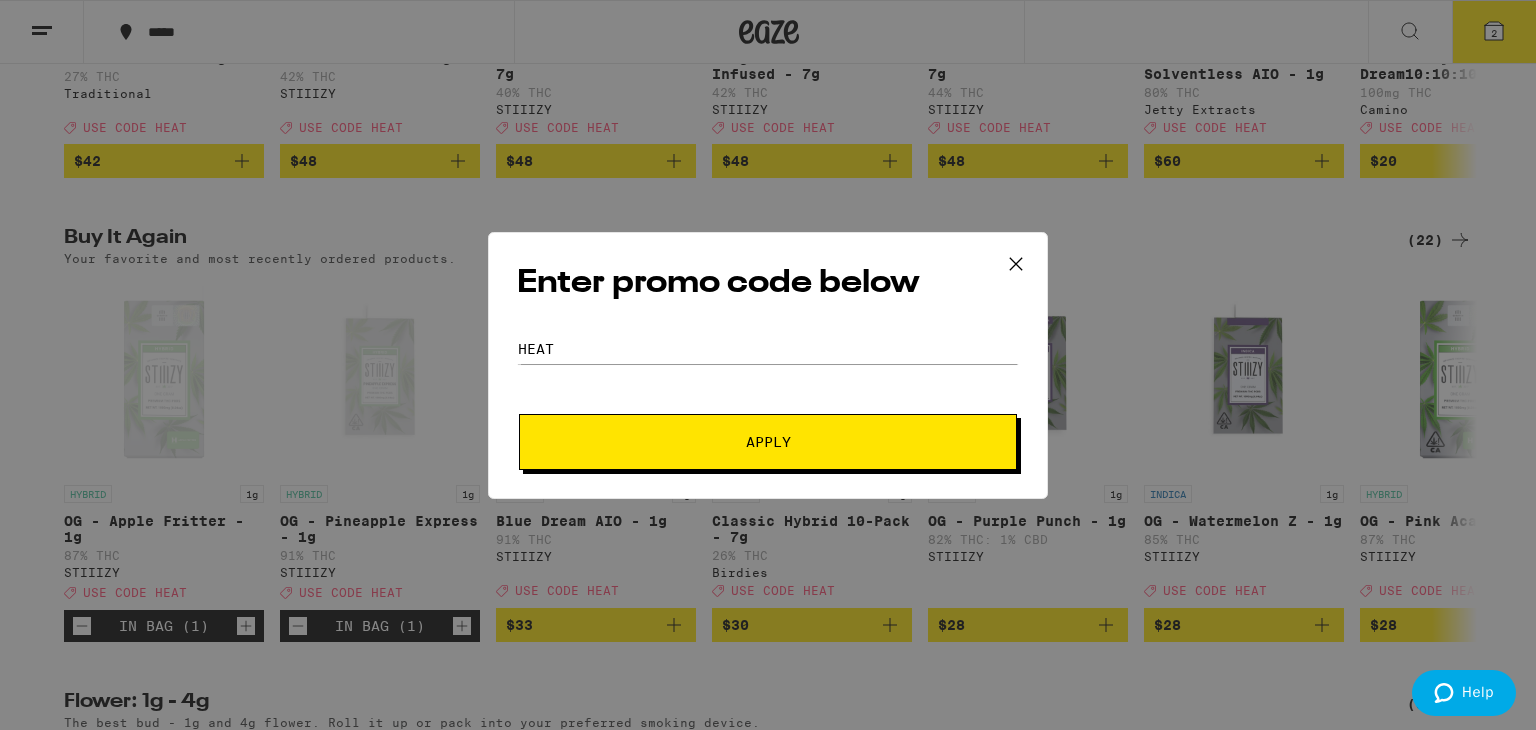 click on "Apply" at bounding box center [768, 442] 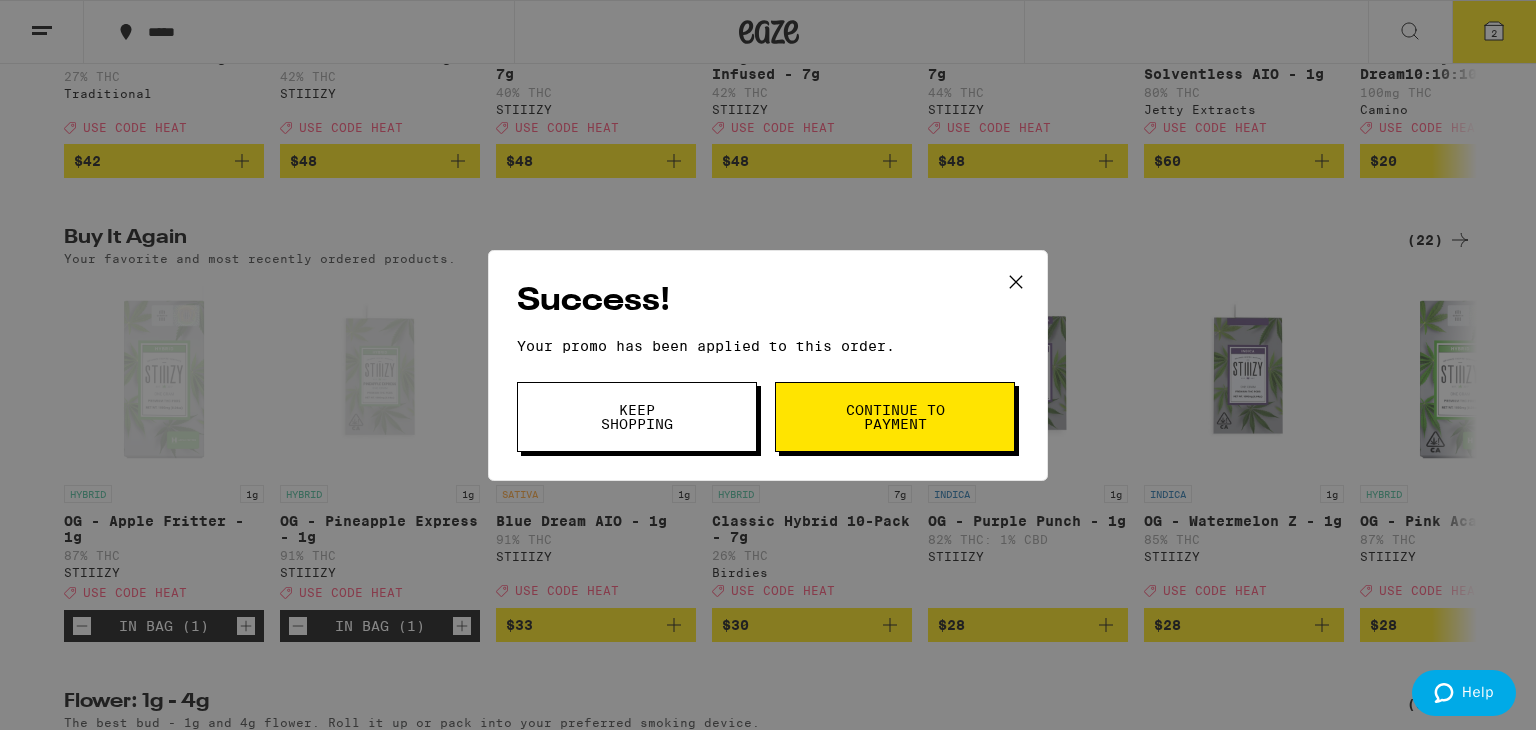 click on "Continue to payment" at bounding box center [895, 417] 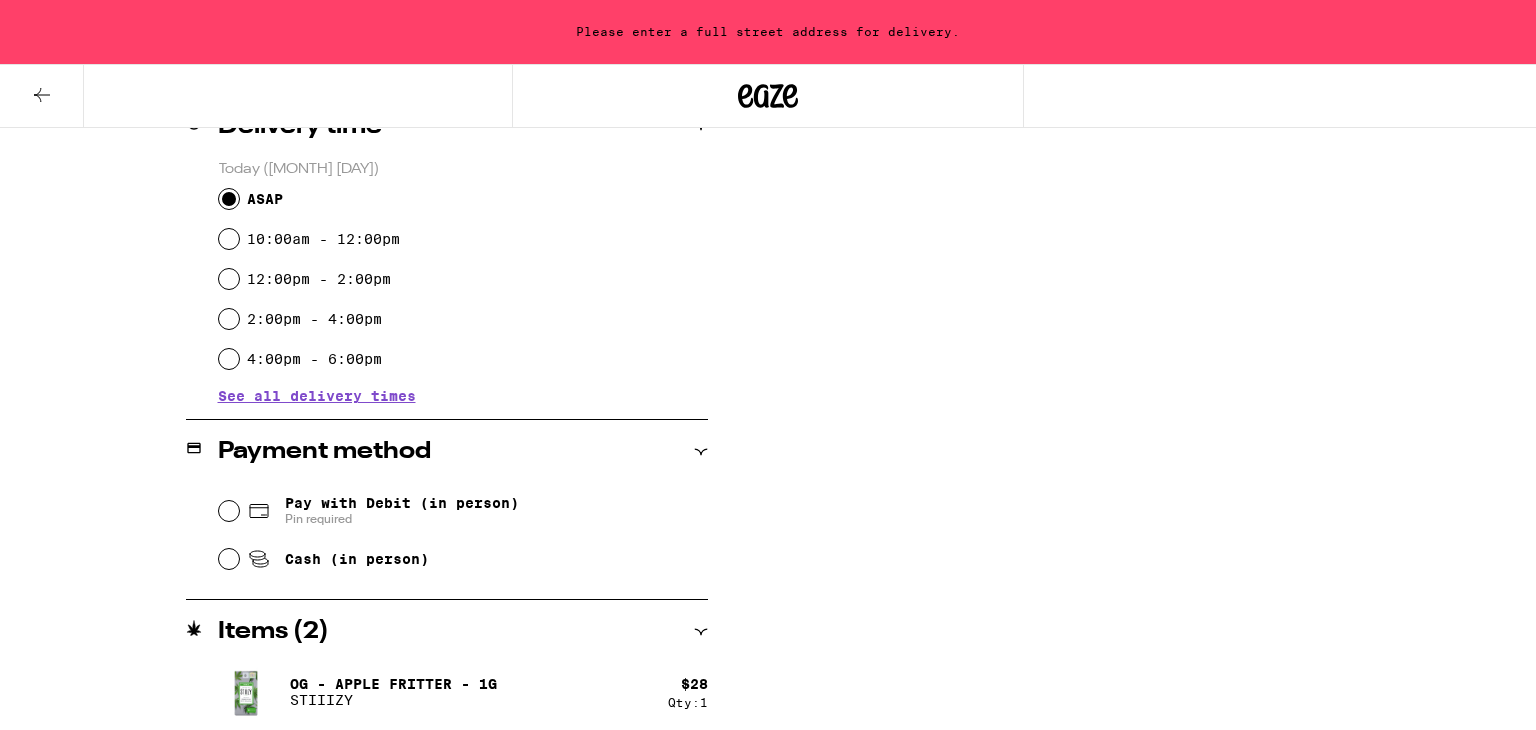 scroll, scrollTop: 0, scrollLeft: 0, axis: both 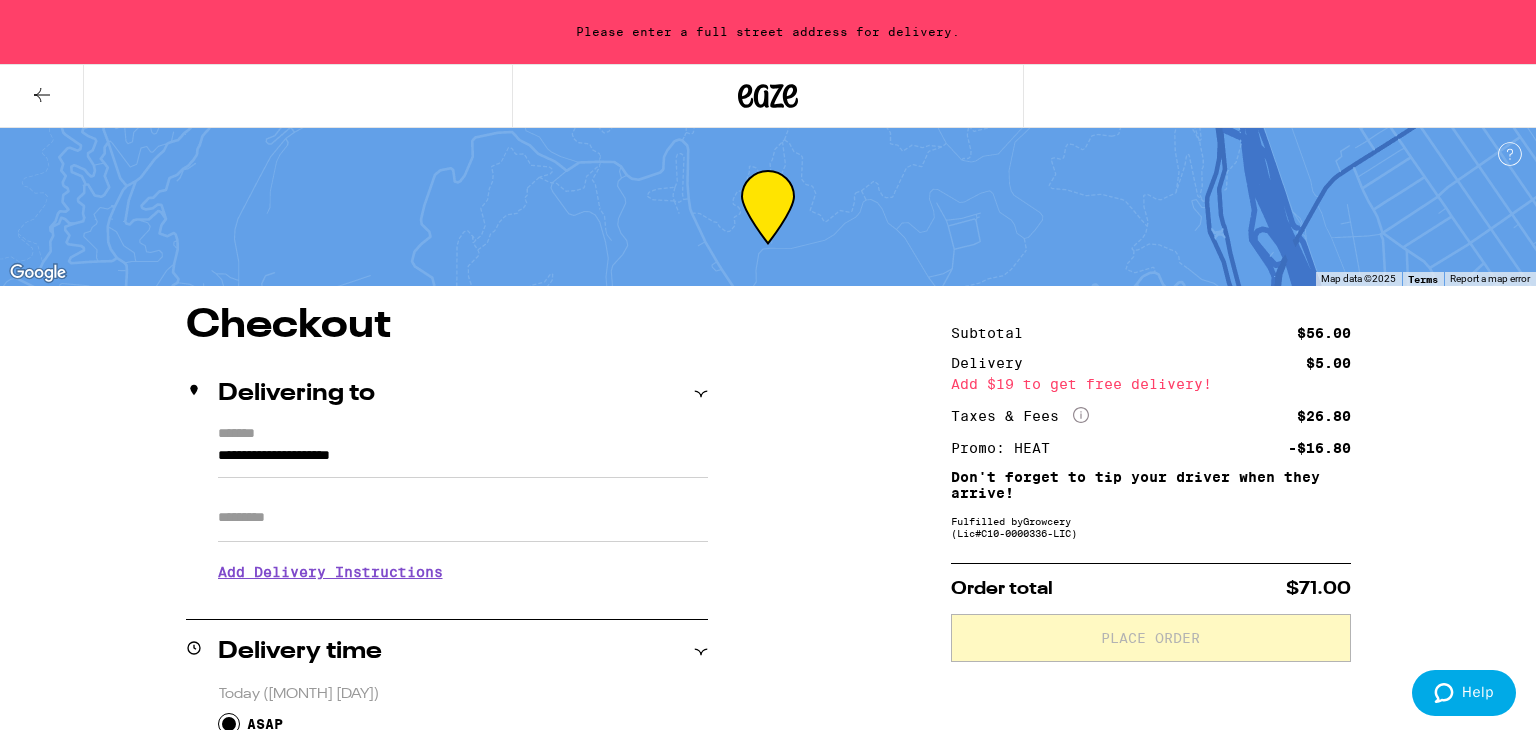 click on "**********" at bounding box center (463, 461) 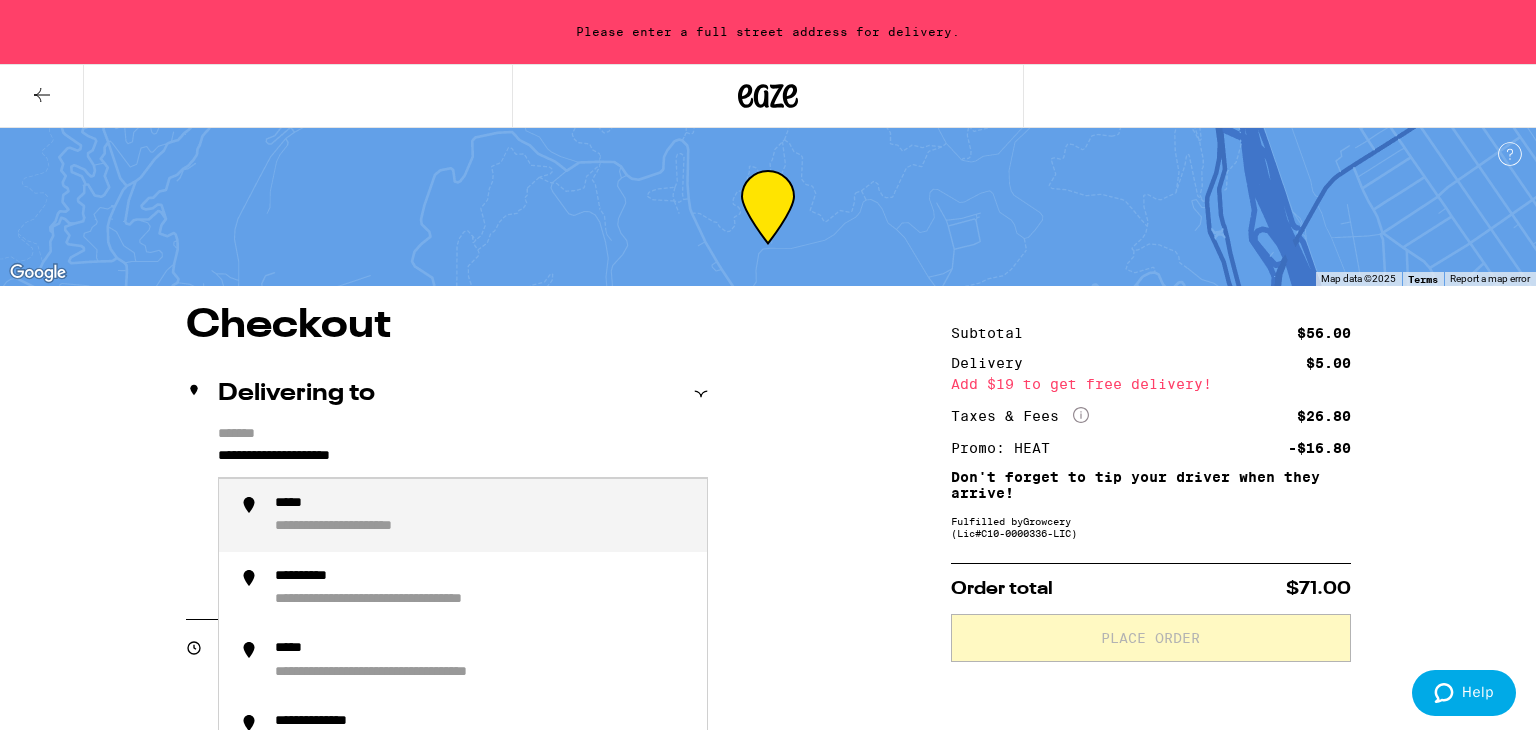 click on "**********" at bounding box center [463, 461] 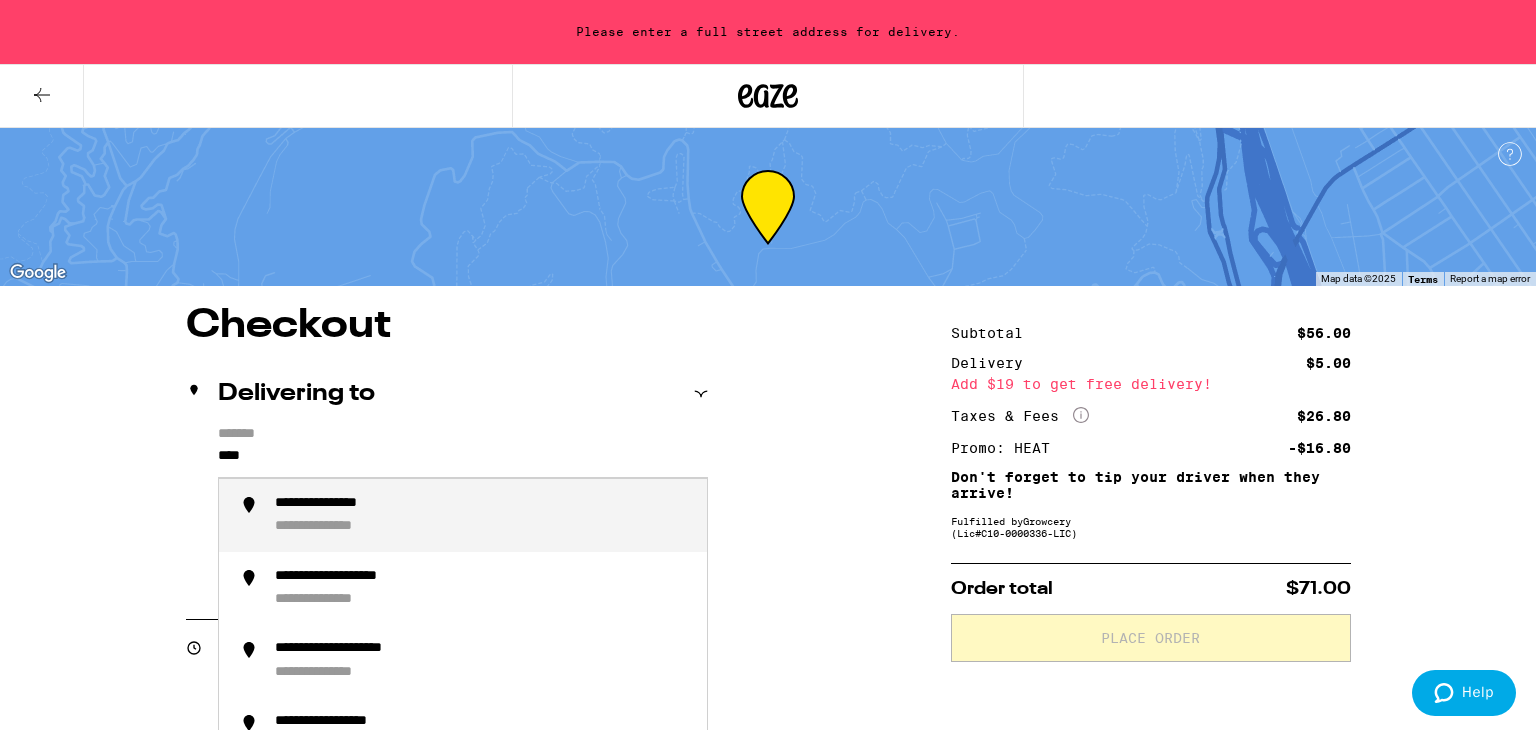 click on "**********" at bounding box center (347, 504) 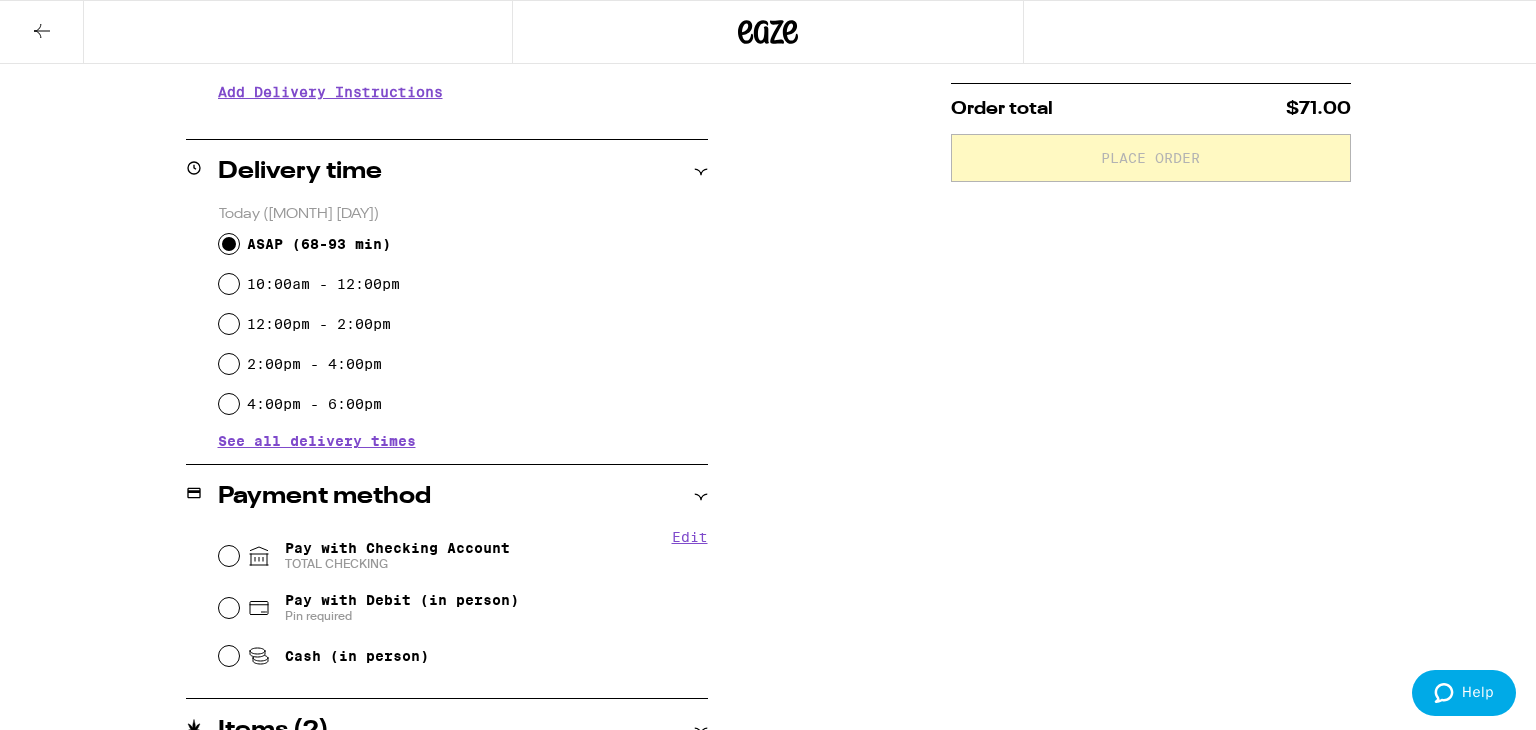 scroll, scrollTop: 417, scrollLeft: 0, axis: vertical 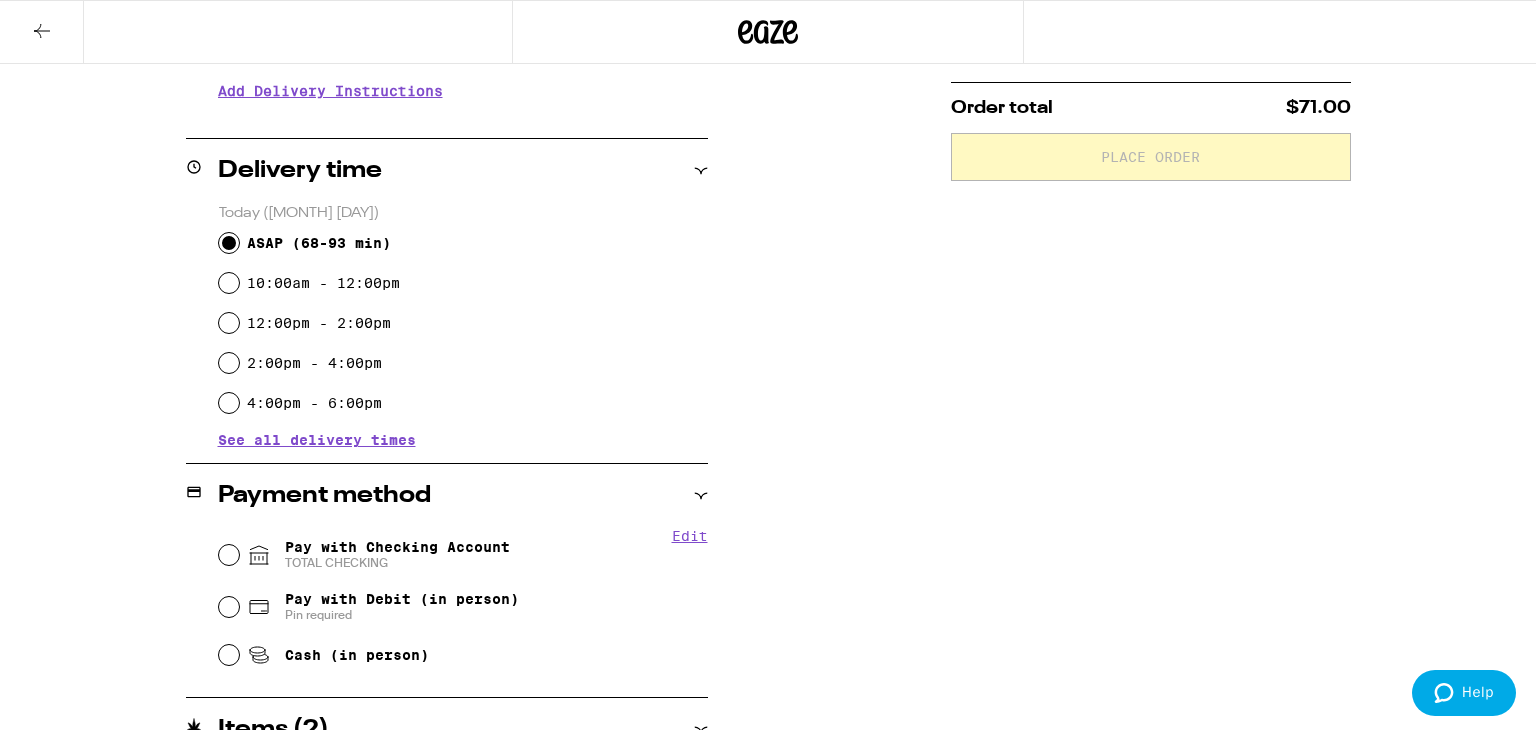 click on "Pay with Checking Account TOTAL CHECKING" at bounding box center (463, 555) 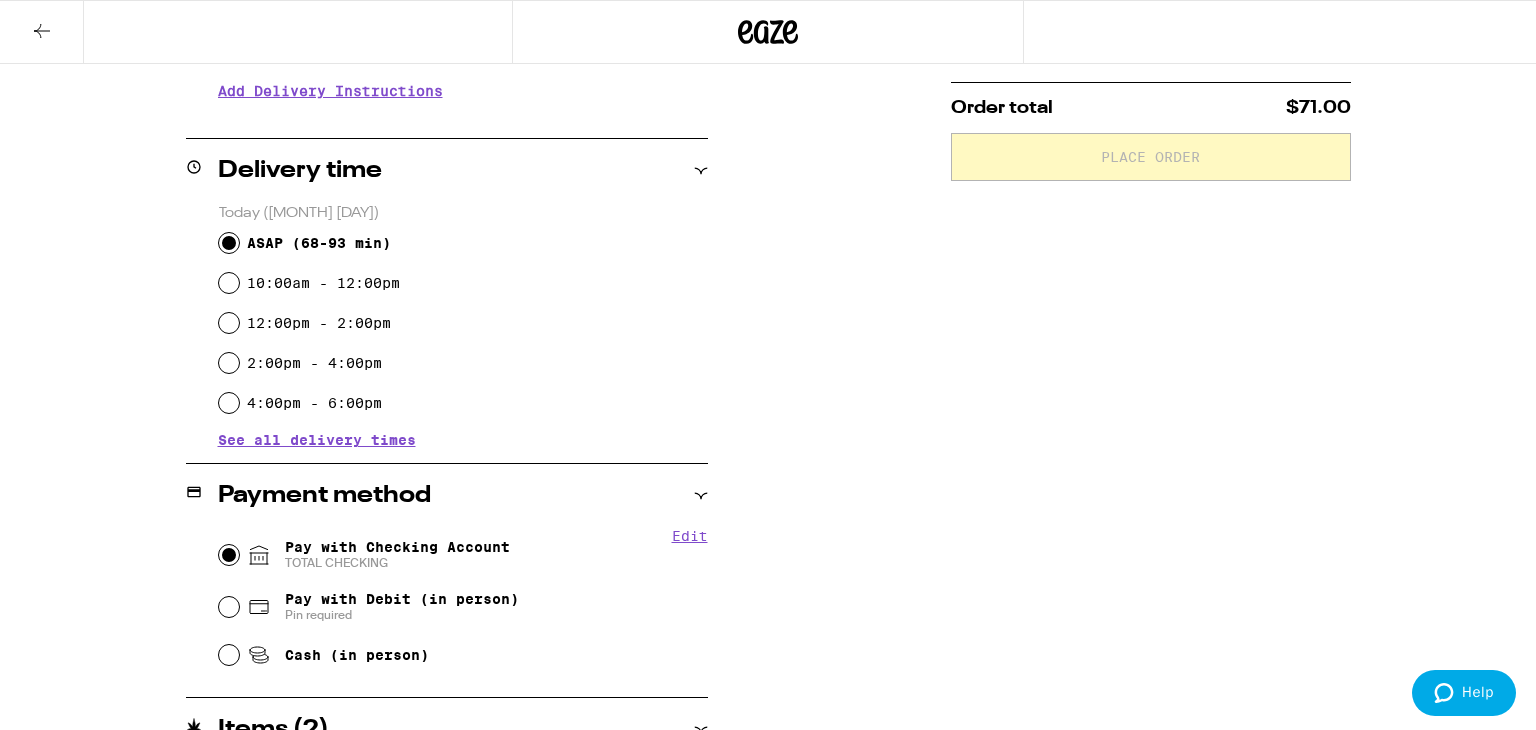 click on "Pay with Checking Account TOTAL CHECKING" at bounding box center (229, 555) 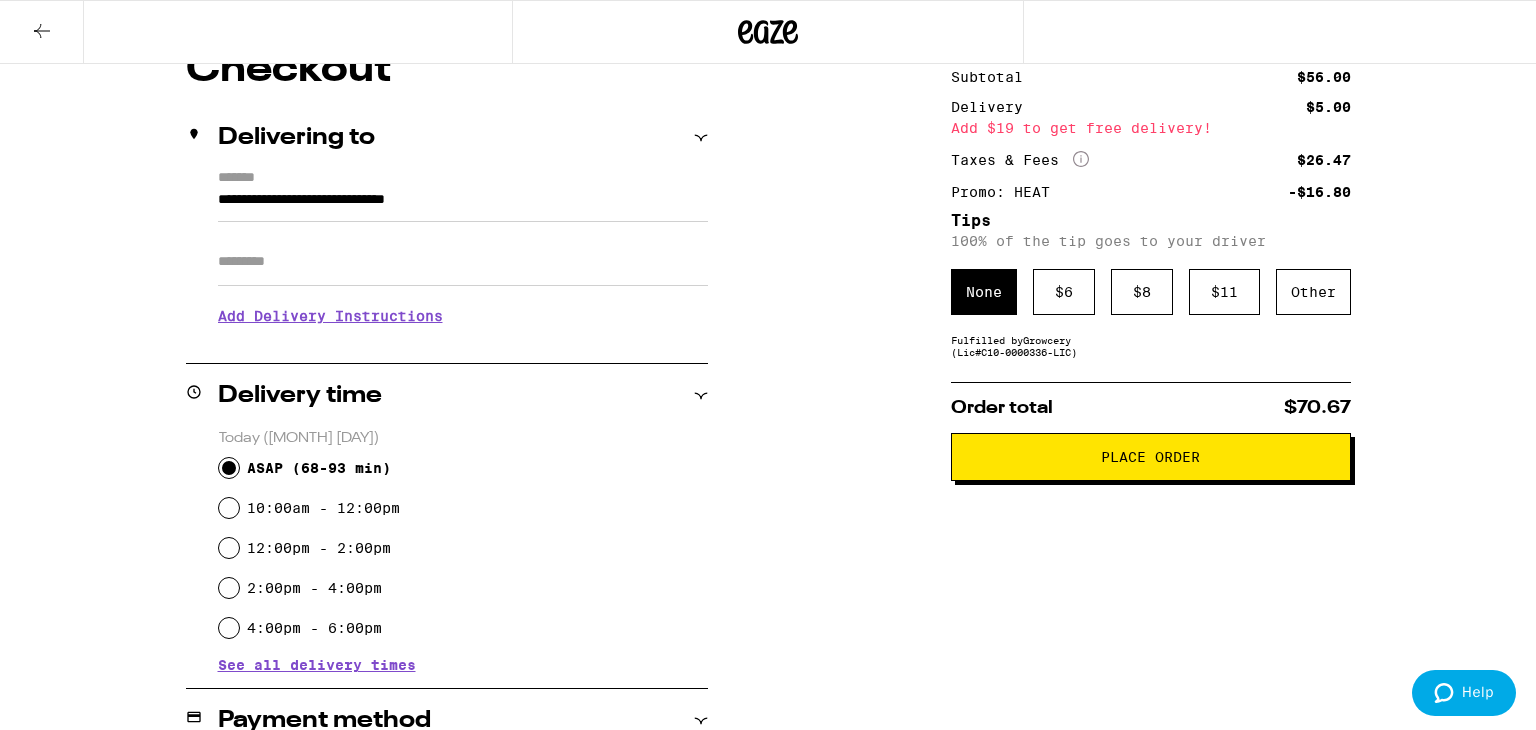 scroll, scrollTop: 193, scrollLeft: 0, axis: vertical 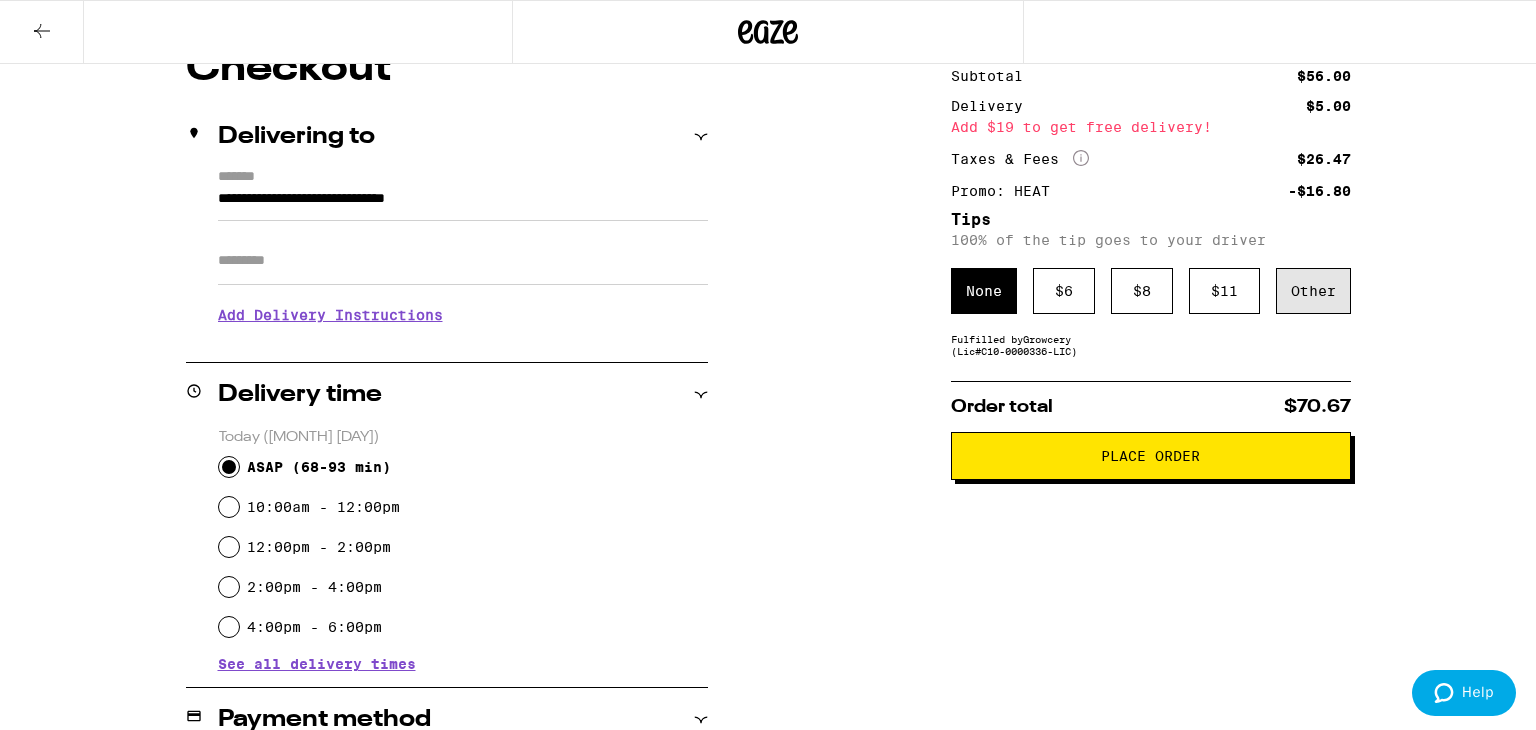 click on "Other" at bounding box center [1313, 291] 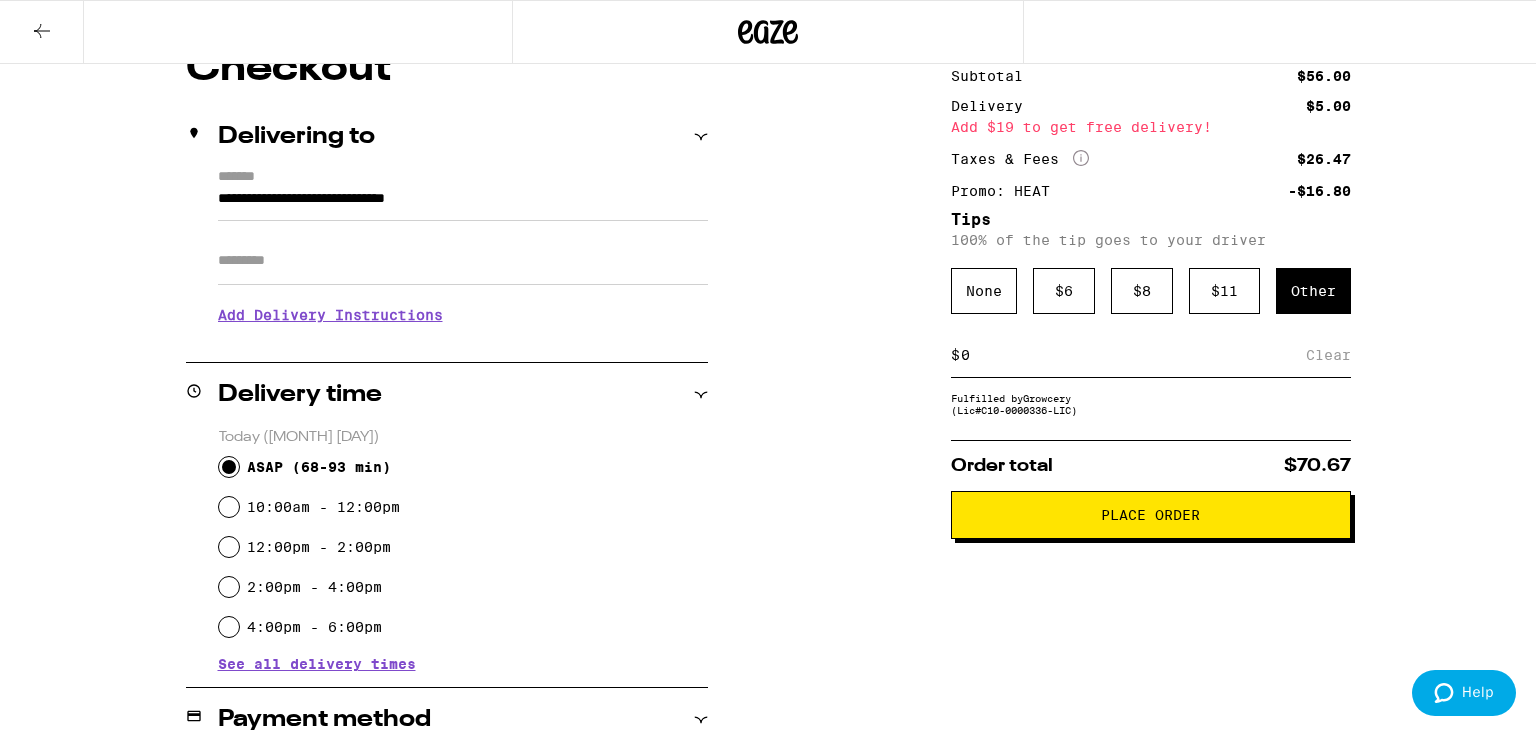click at bounding box center (1133, 355) 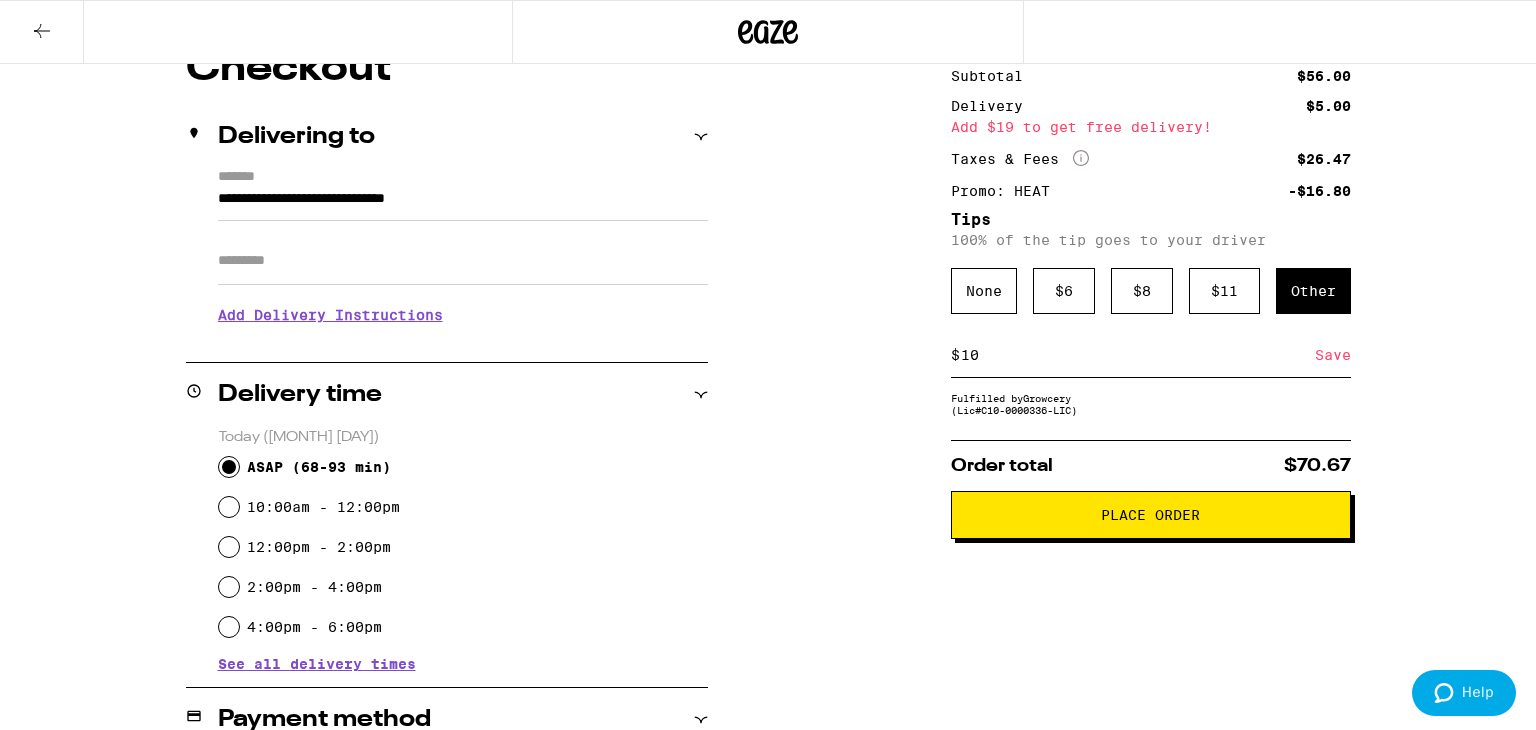 type on "10" 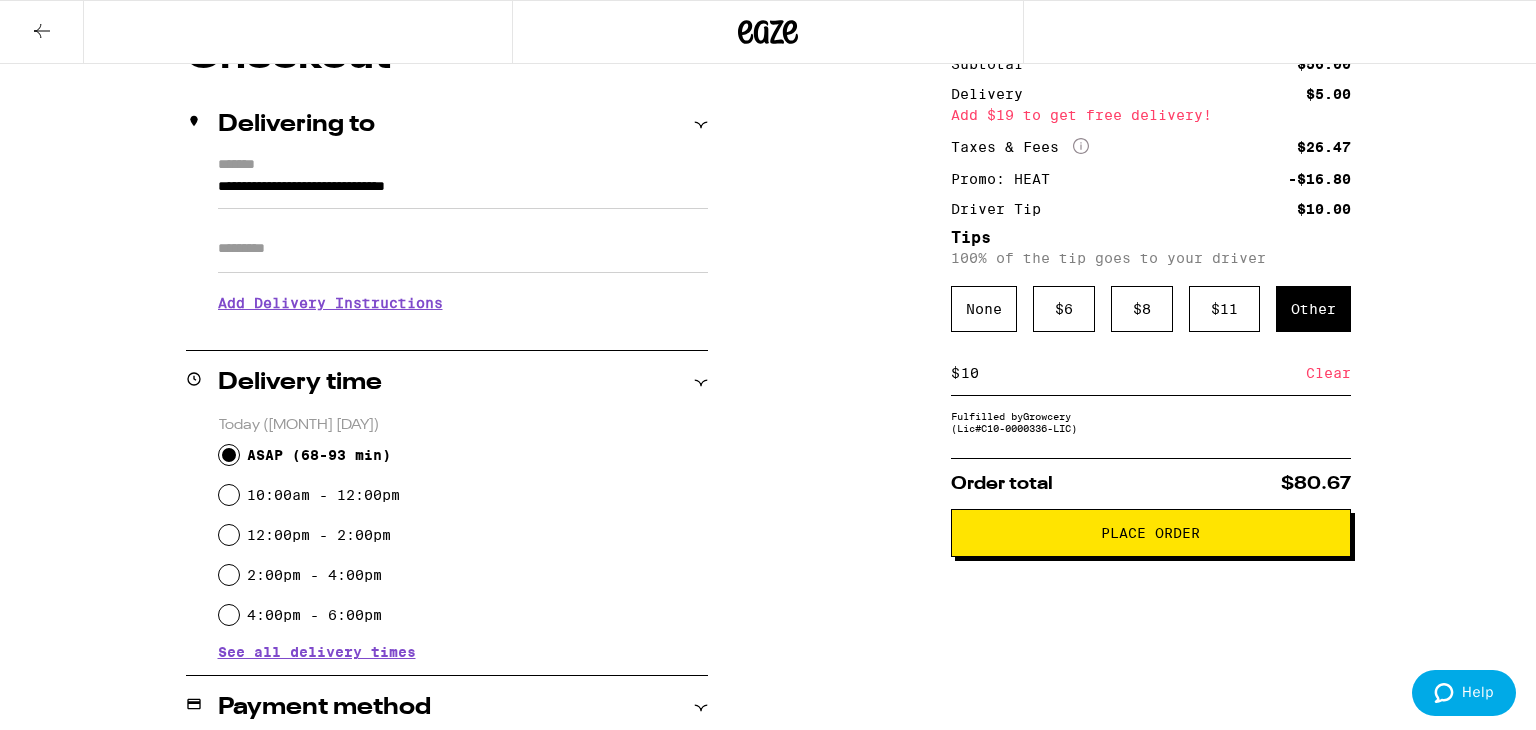 scroll, scrollTop: 208, scrollLeft: 0, axis: vertical 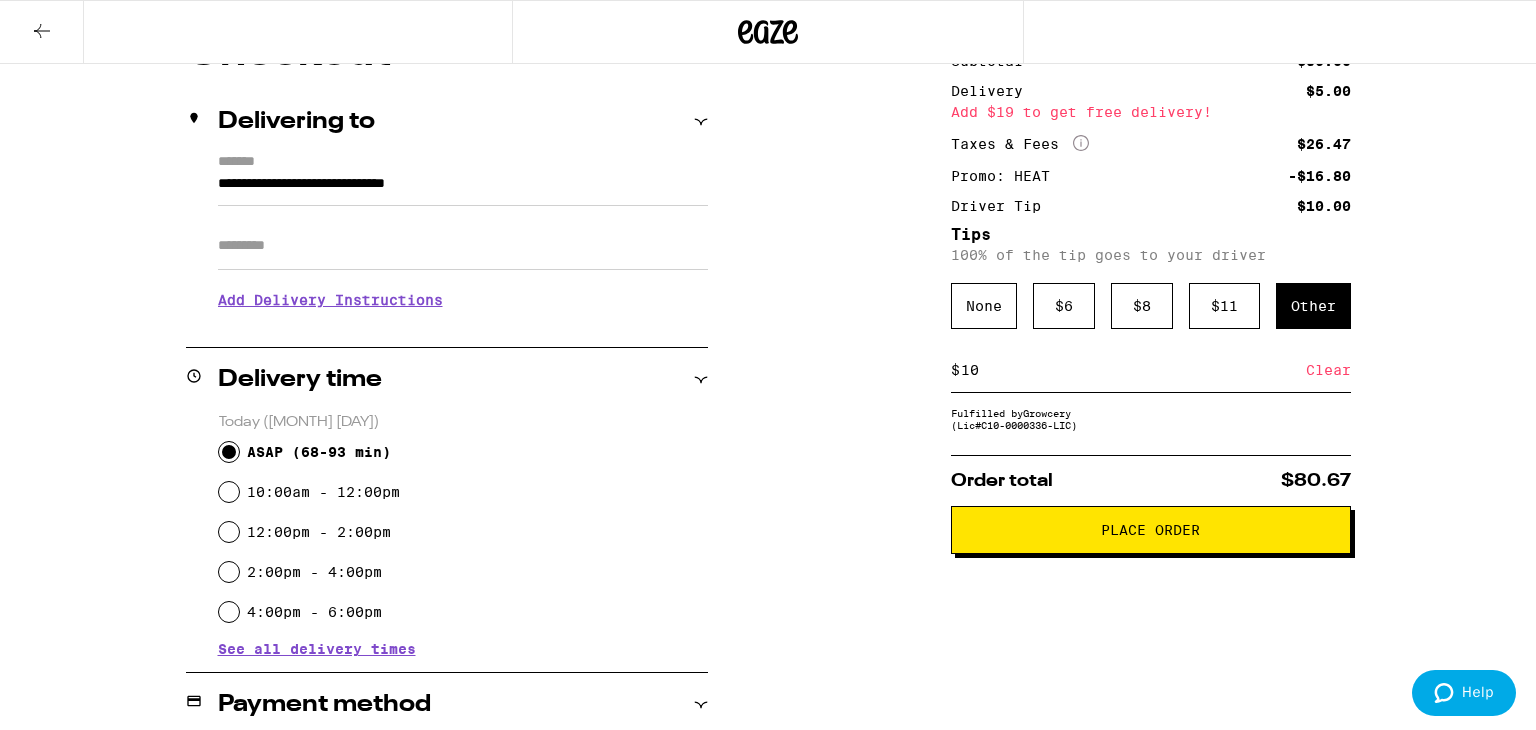 click on "Place Order" at bounding box center [1151, 530] 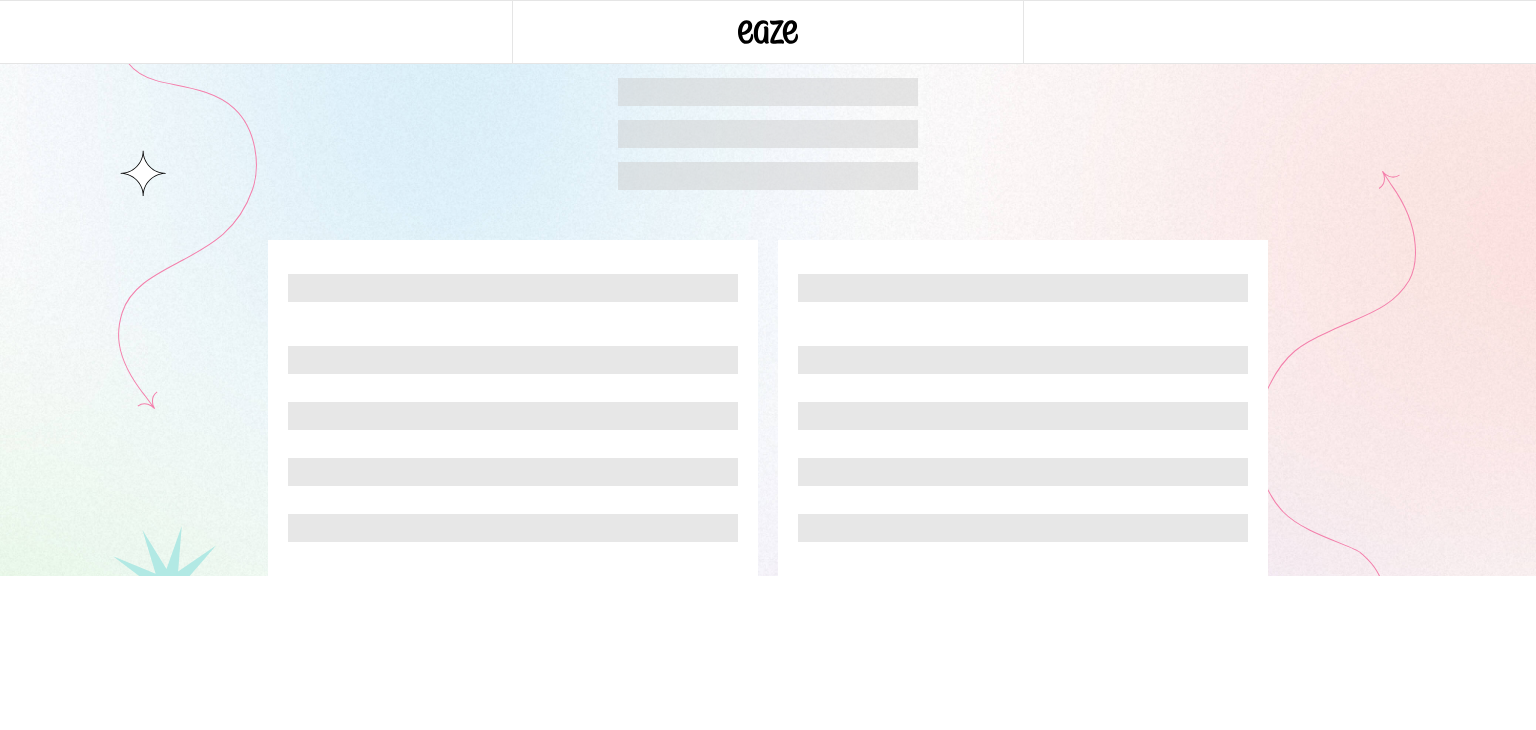 scroll, scrollTop: 0, scrollLeft: 0, axis: both 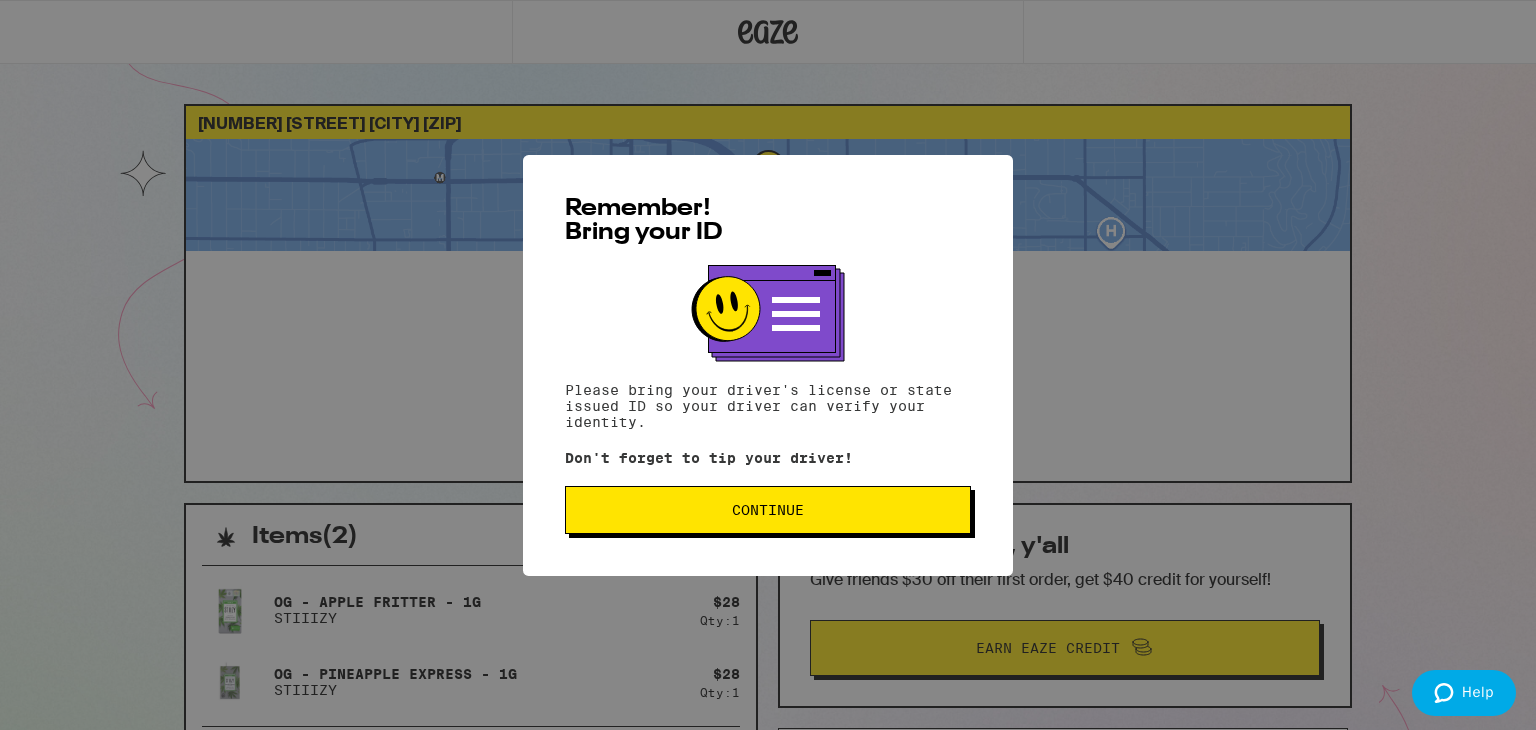 click on "Continue" at bounding box center (768, 510) 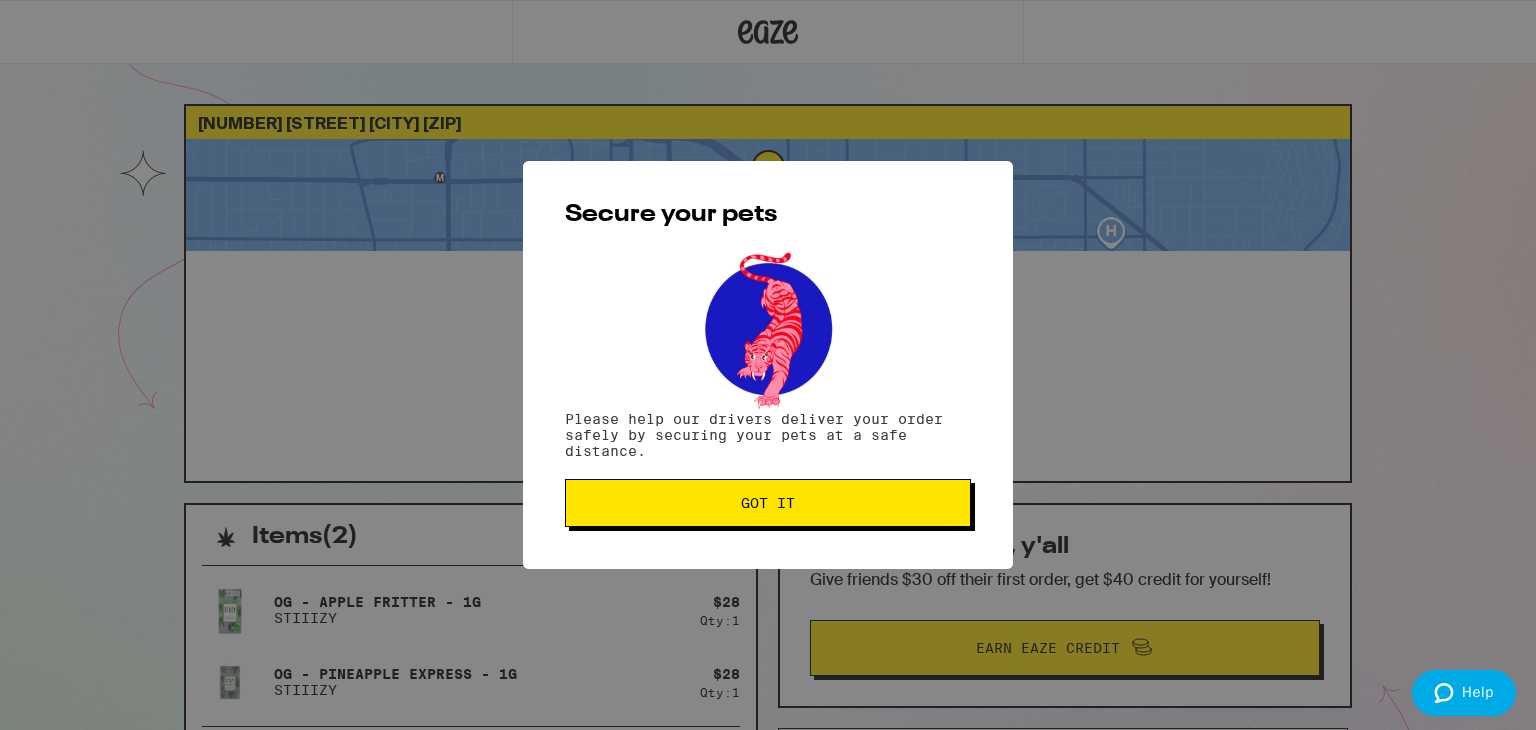 click on "Got it" at bounding box center [768, 503] 